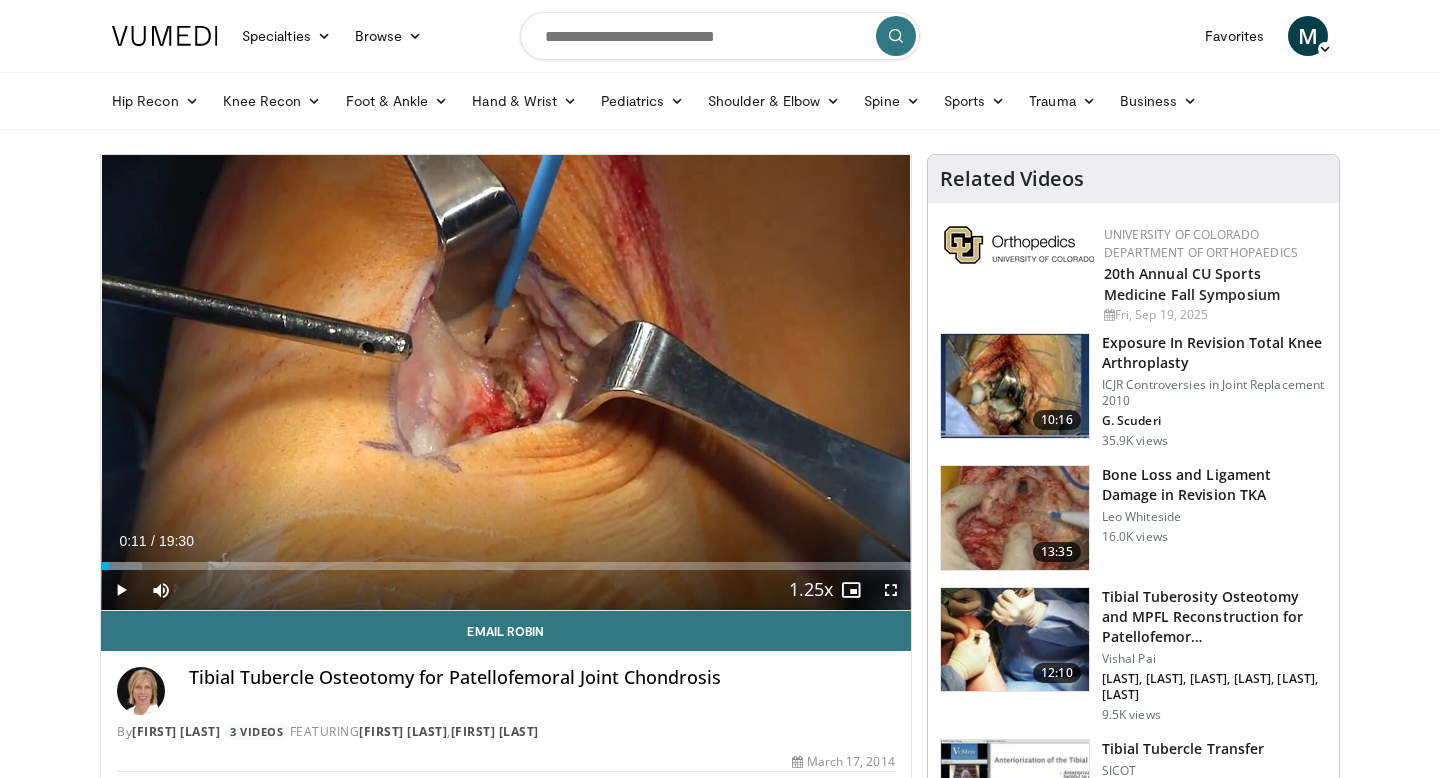 scroll, scrollTop: 0, scrollLeft: 0, axis: both 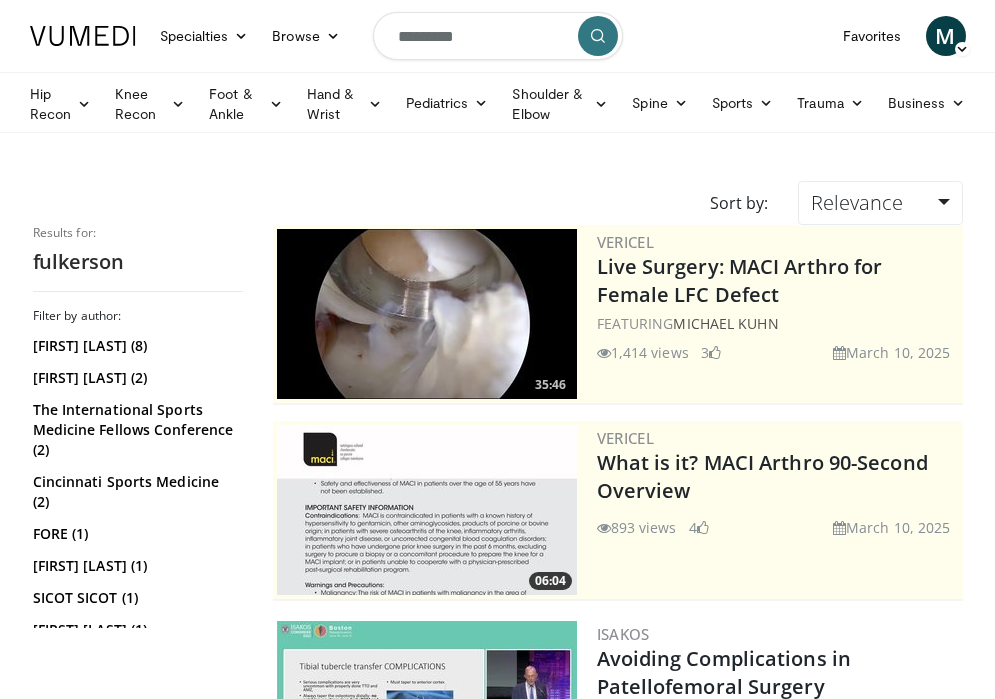 click on "*********" at bounding box center [498, 36] 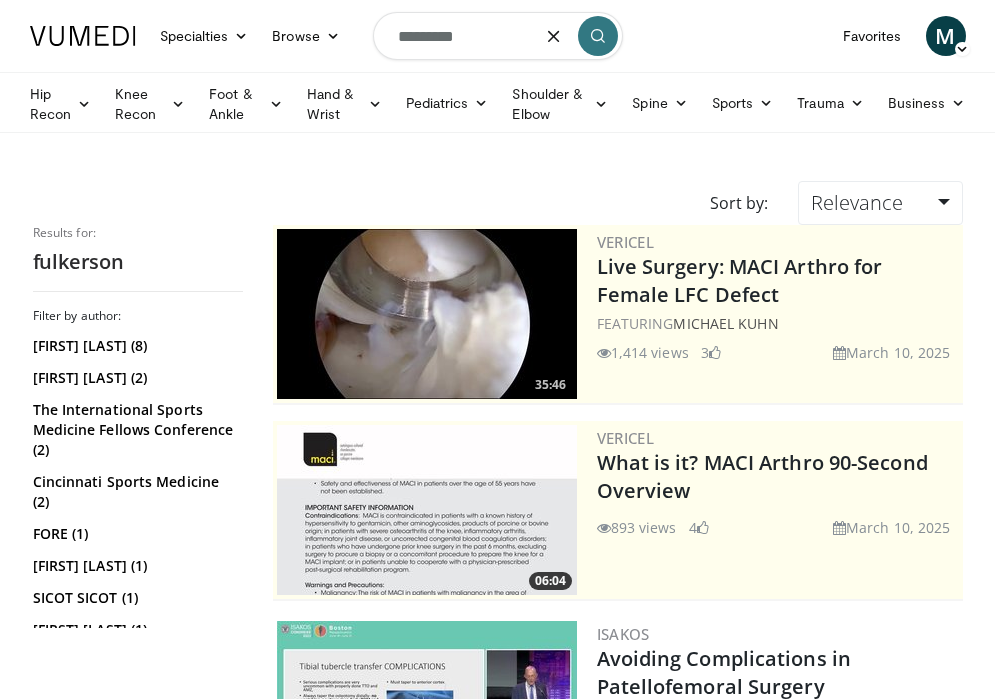 click at bounding box center (554, 36) 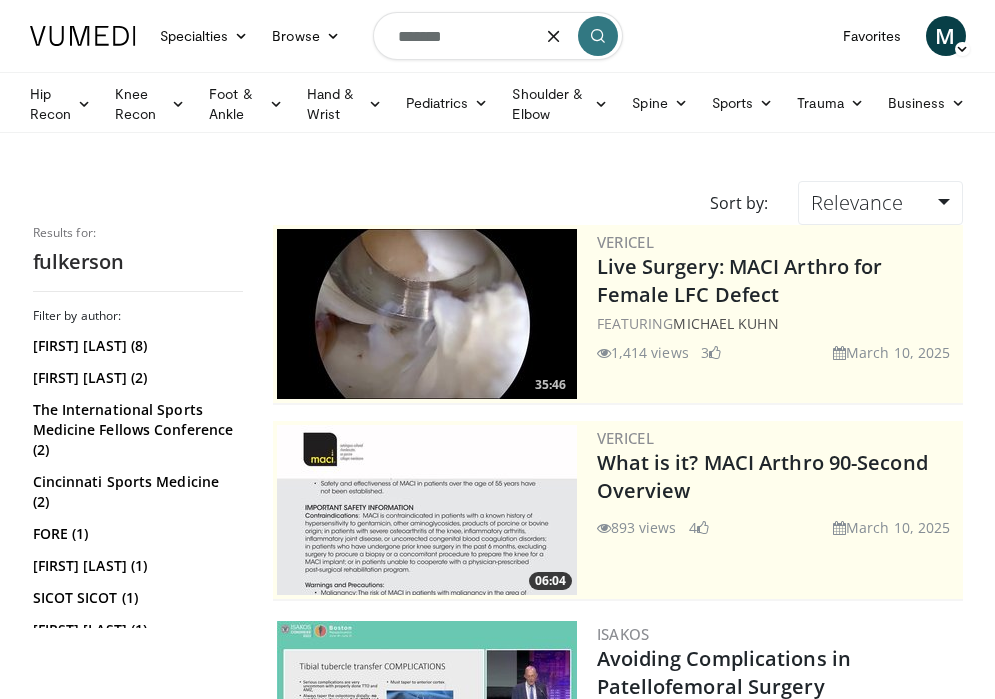 type on "*******" 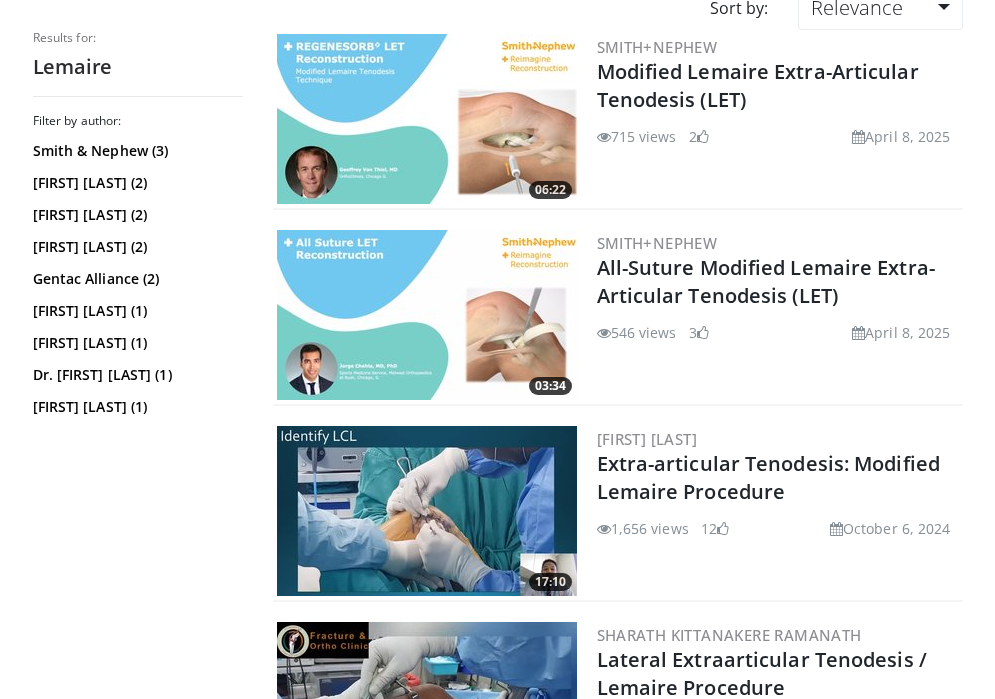 scroll, scrollTop: 193, scrollLeft: 0, axis: vertical 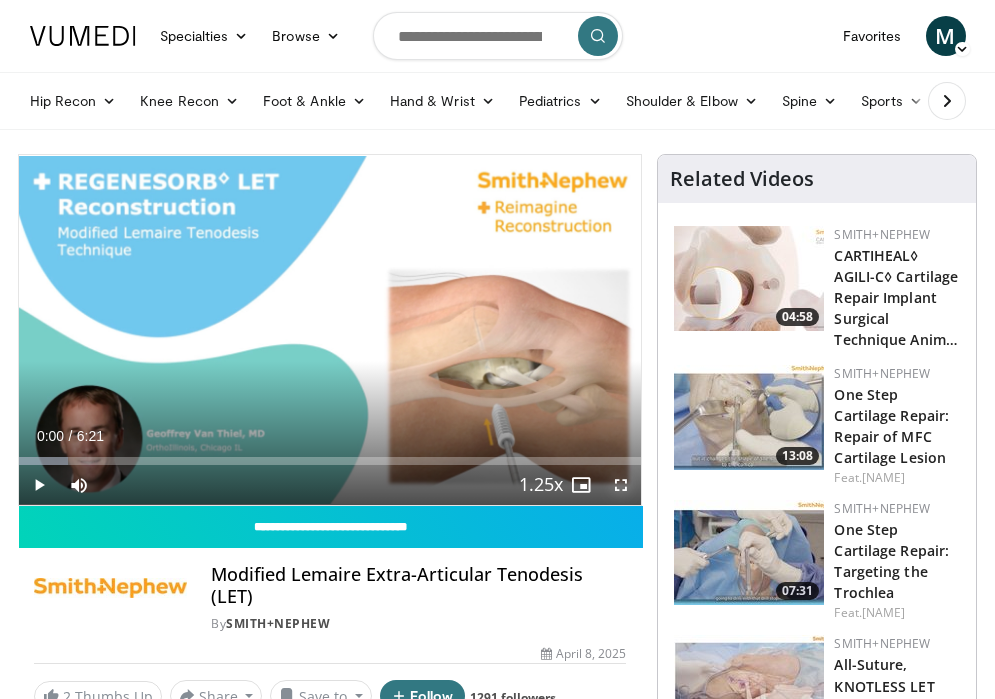 click at bounding box center [621, 485] 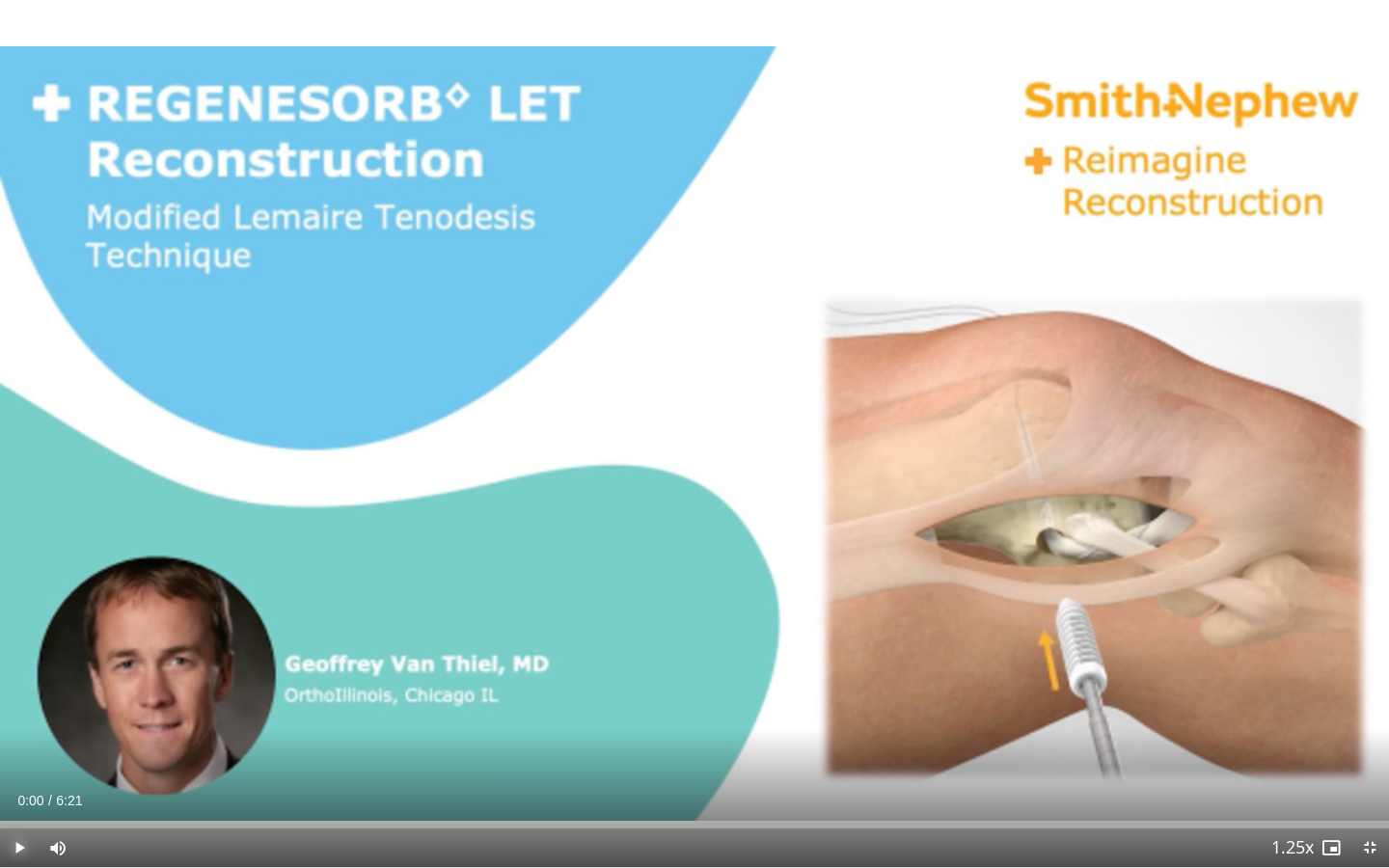 click at bounding box center (19, 848) 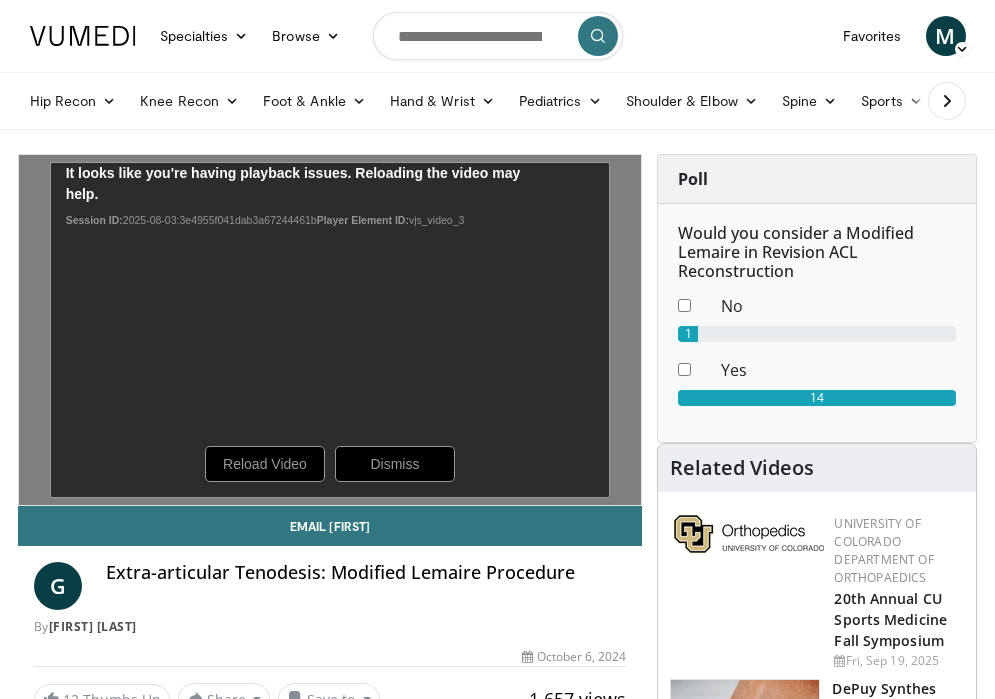 scroll, scrollTop: 0, scrollLeft: 0, axis: both 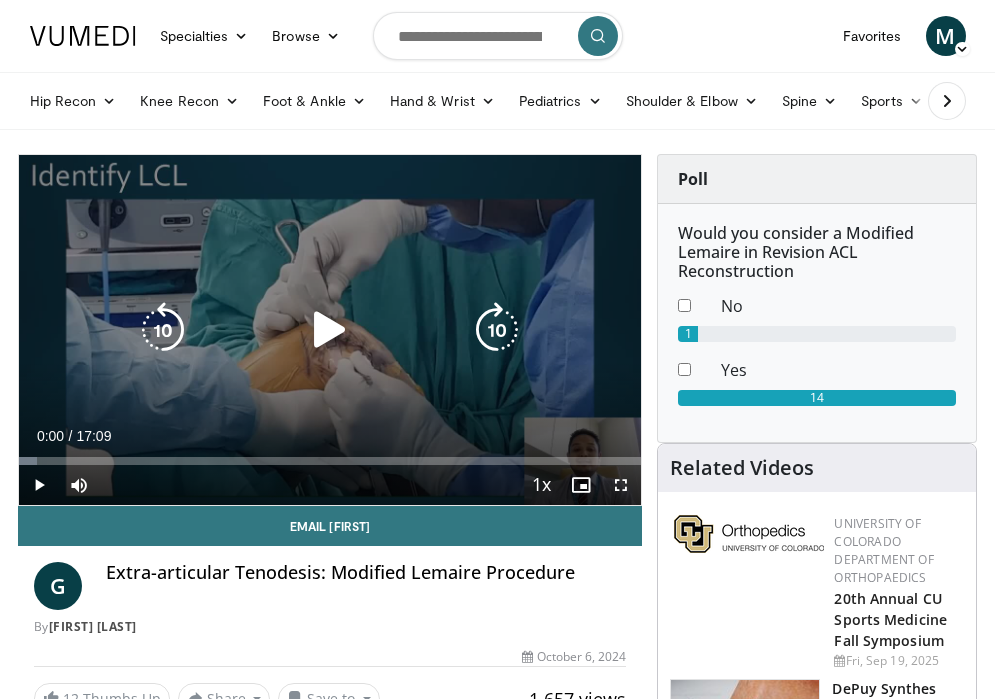 click at bounding box center [330, 330] 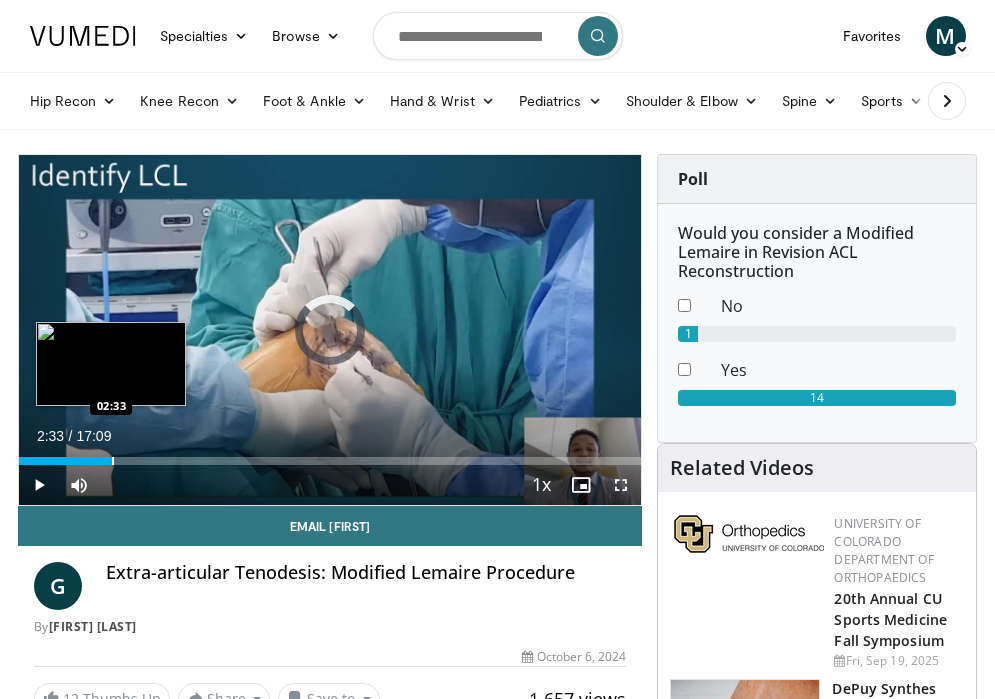 click at bounding box center [113, 461] 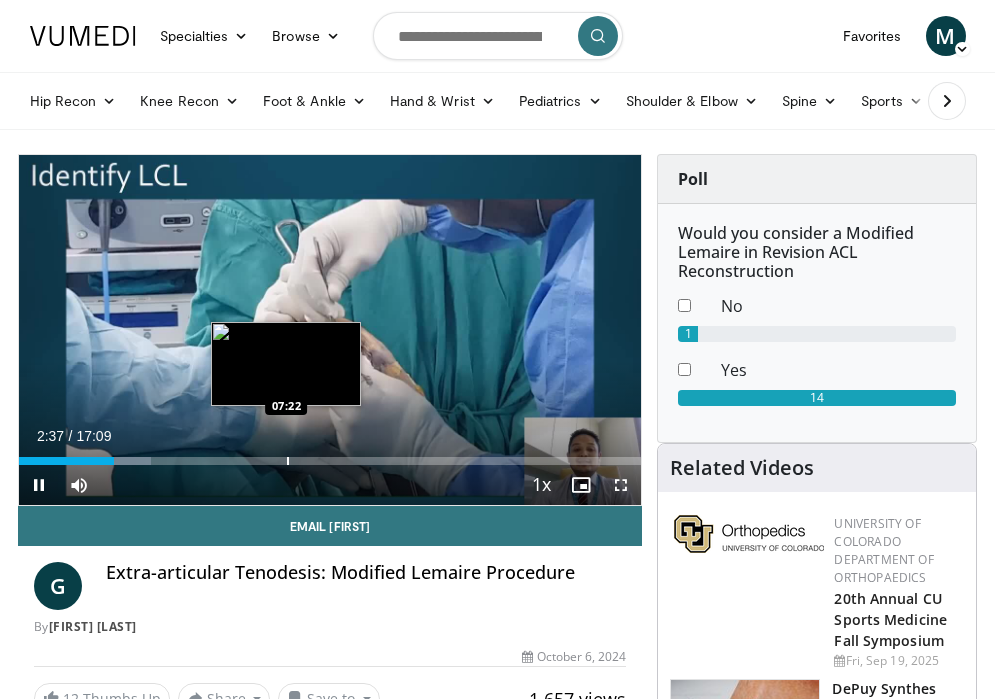 click at bounding box center [288, 461] 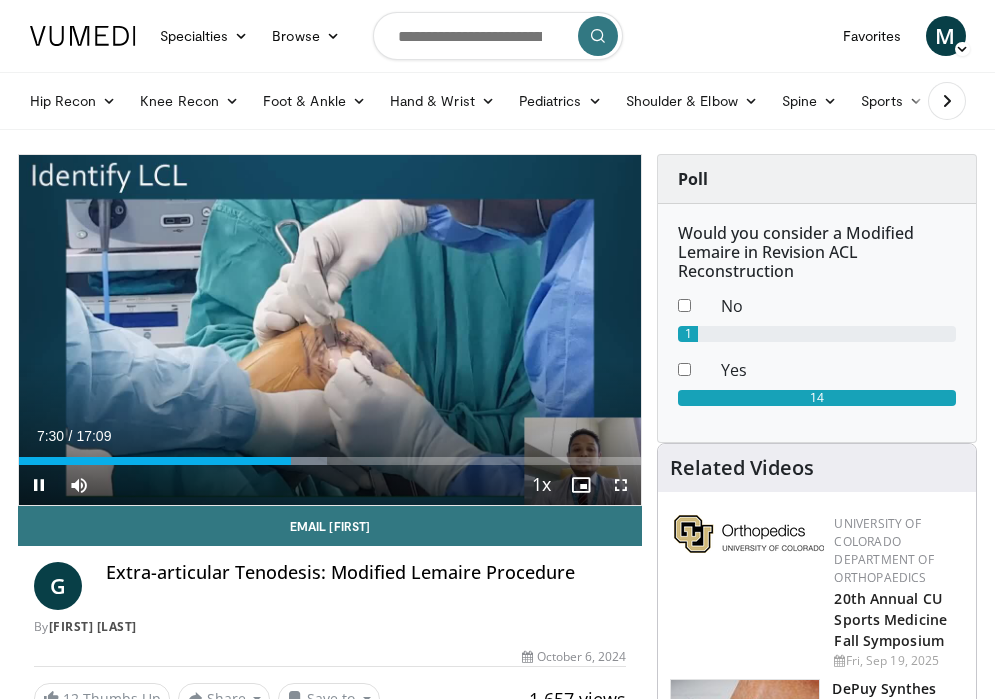 click on "Current Time  7:30 / Duration  17:09 Pause Skip Backward Skip Forward Mute Loaded :  49.55% 07:30 09:53 Stream Type  LIVE Seek to live, currently behind live LIVE   1x Playback Rate 0.5x 0.75x 1x , selected 1.25x 1.5x 1.75x 2x Chapters Chapters Descriptions descriptions off , selected Captions captions settings , opens captions settings dialog captions off , selected Audio Track en (Main) , selected Fullscreen Enable picture-in-picture mode" at bounding box center (330, 485) 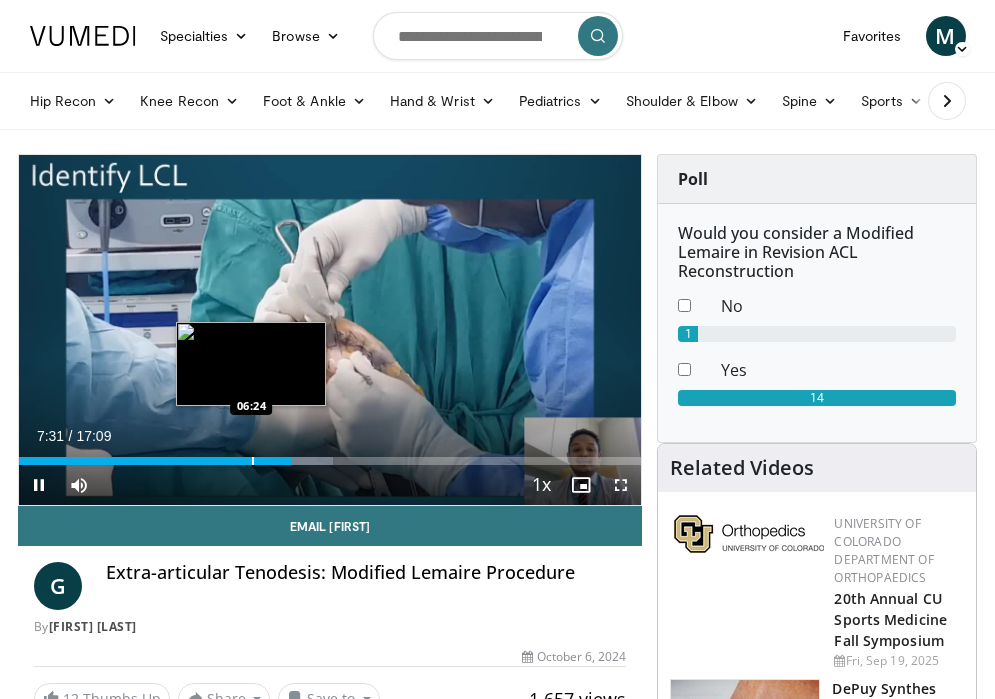 click at bounding box center [253, 461] 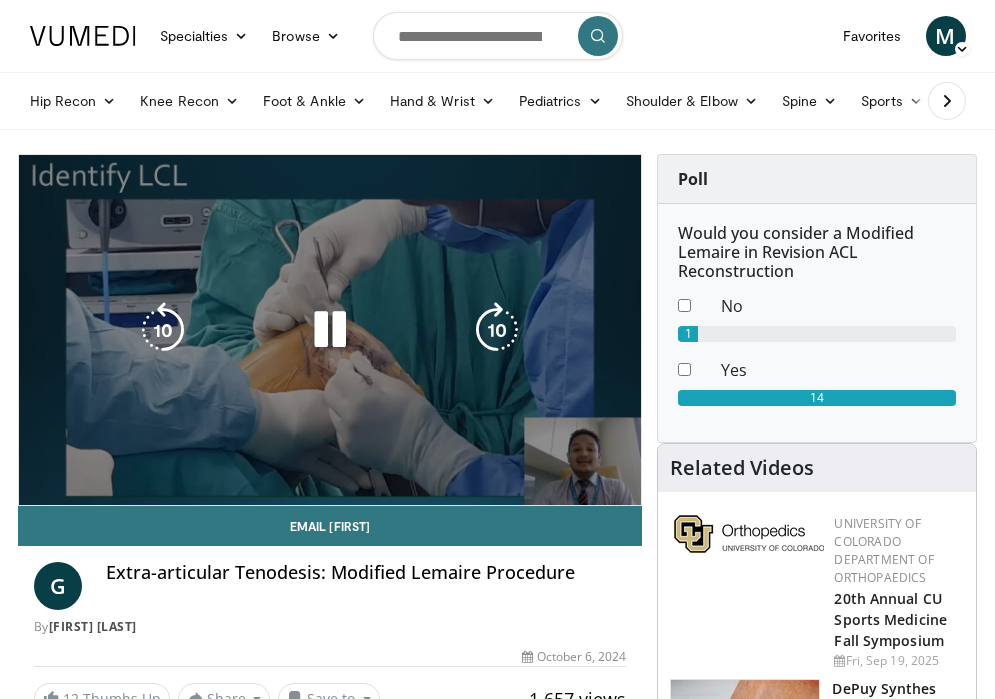 click on "**********" at bounding box center (330, 330) 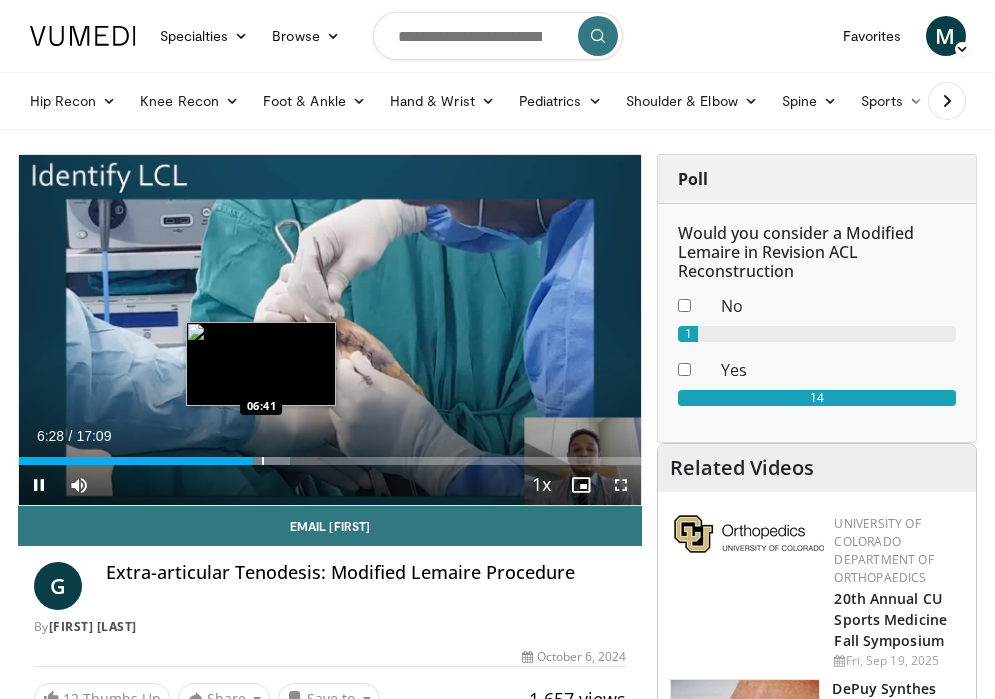 click at bounding box center [263, 461] 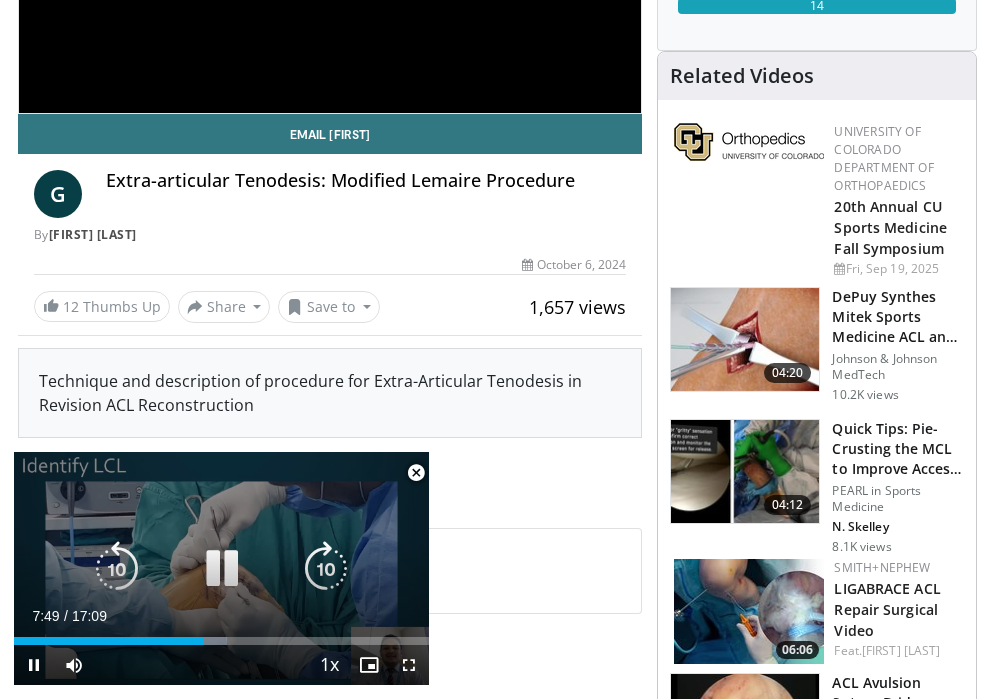 scroll, scrollTop: 394, scrollLeft: 0, axis: vertical 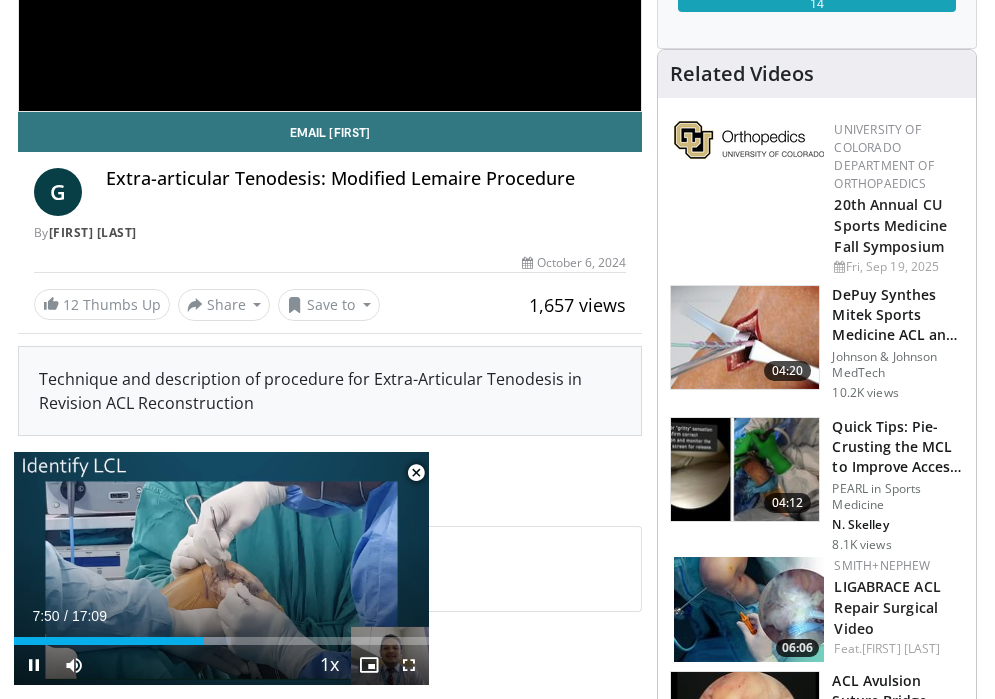 click at bounding box center (416, 473) 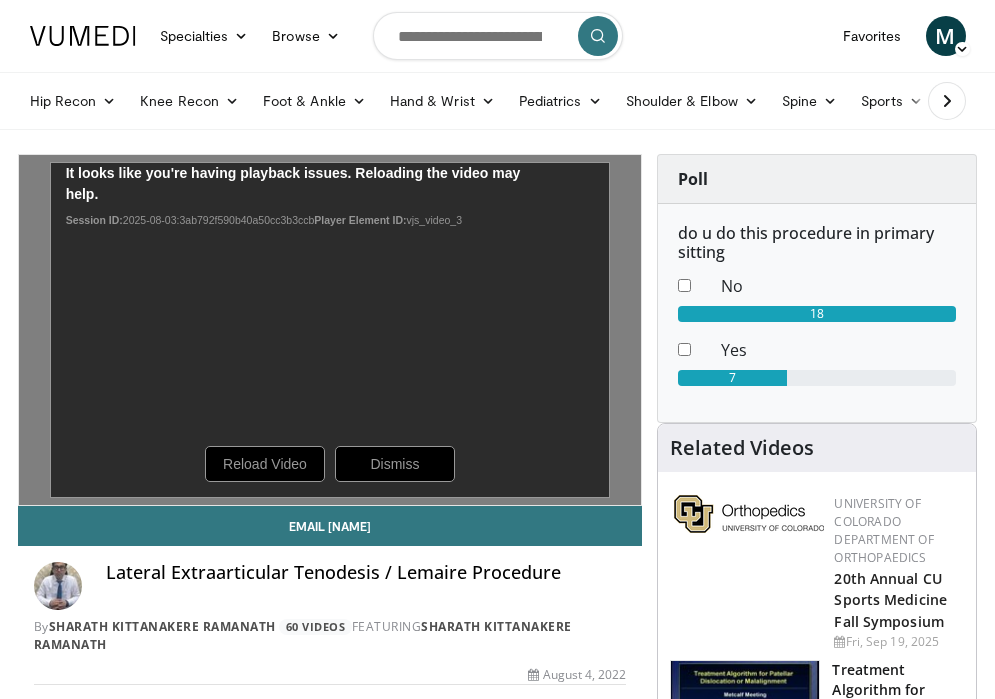 scroll, scrollTop: 0, scrollLeft: 0, axis: both 